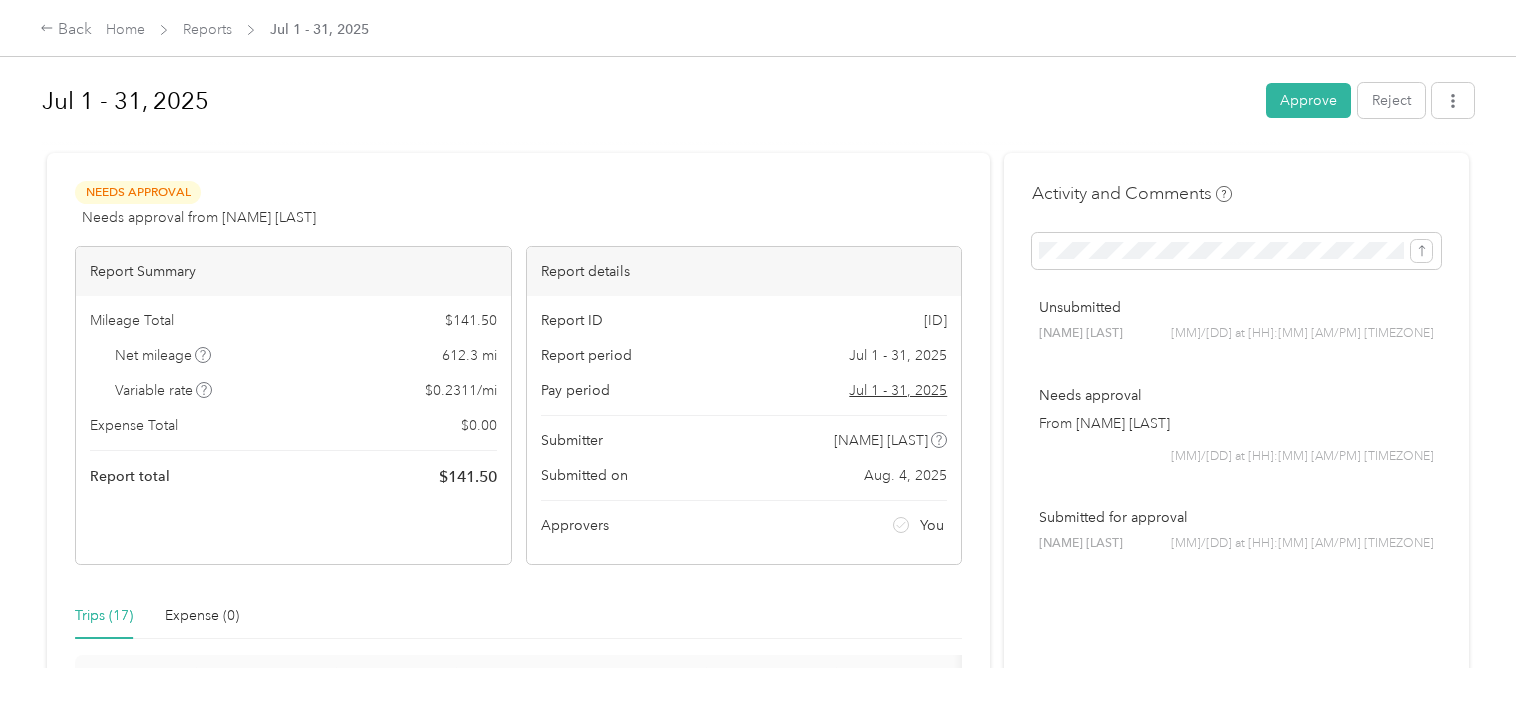 scroll, scrollTop: 0, scrollLeft: 0, axis: both 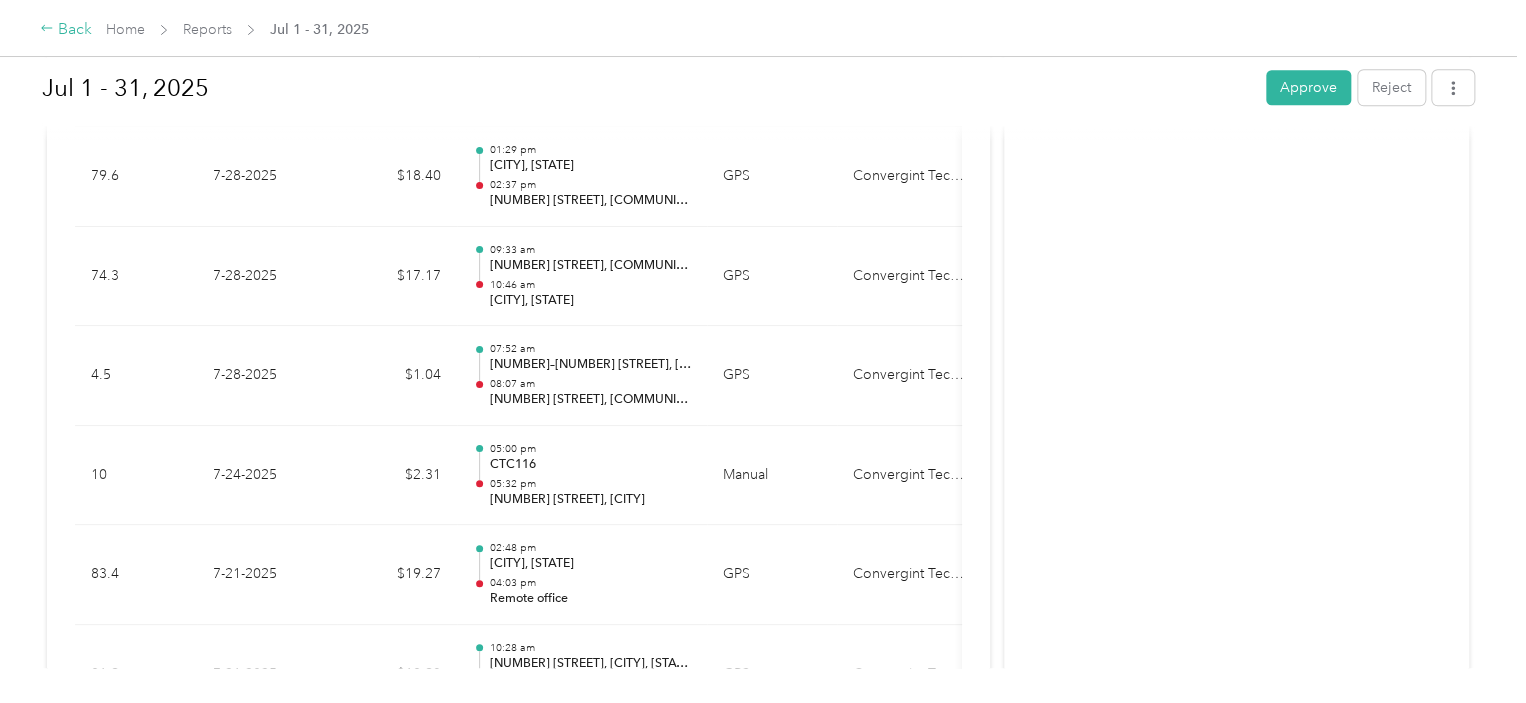click on "Back" at bounding box center [66, 30] 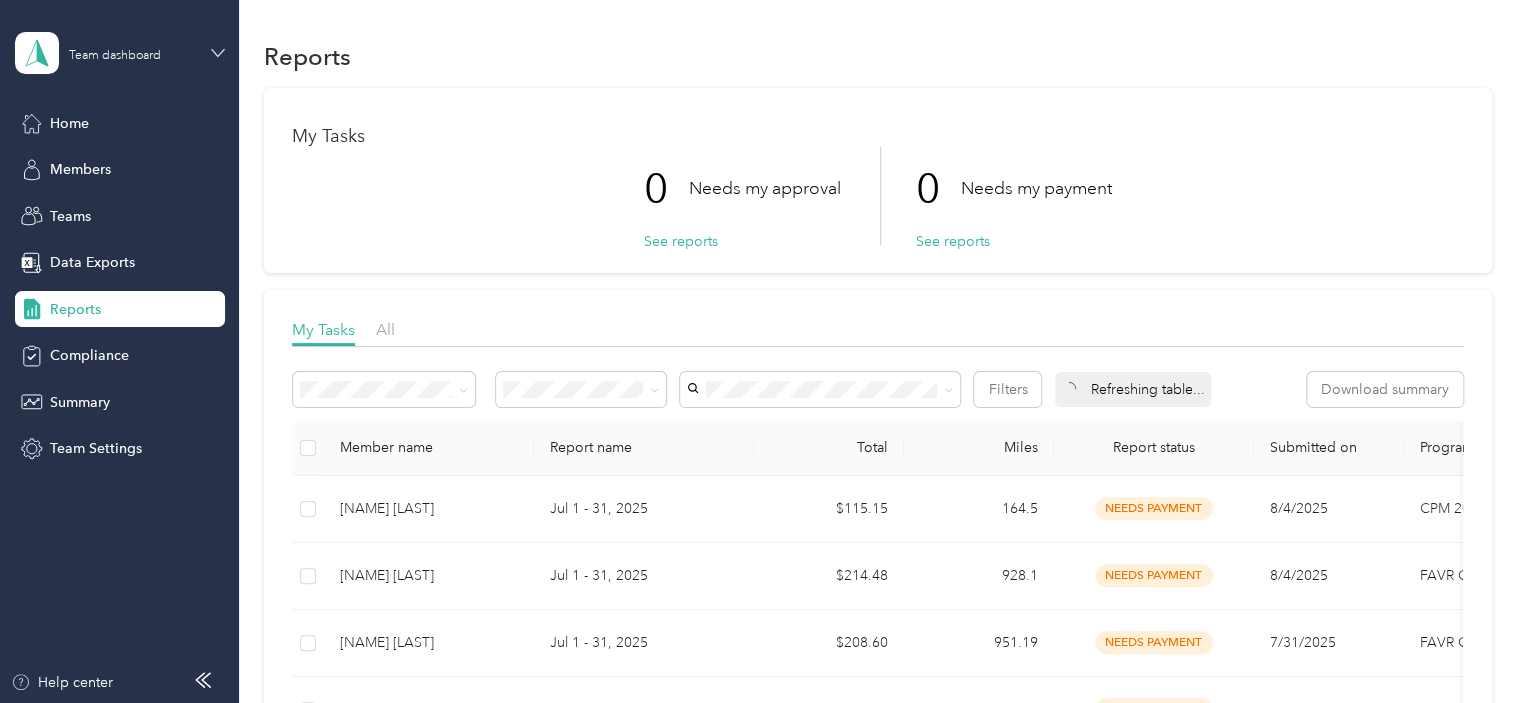 click 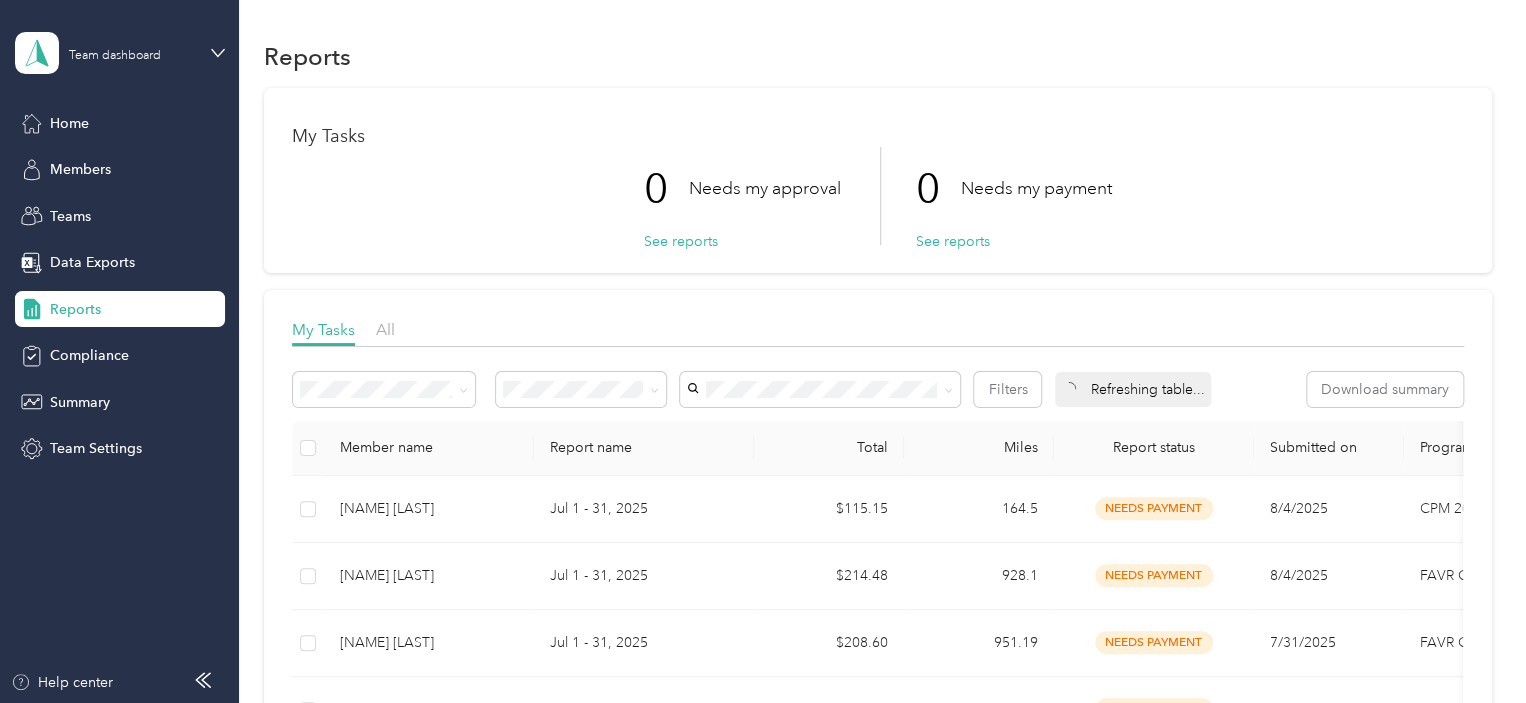 click on "Team dashboard" at bounding box center [206, 152] 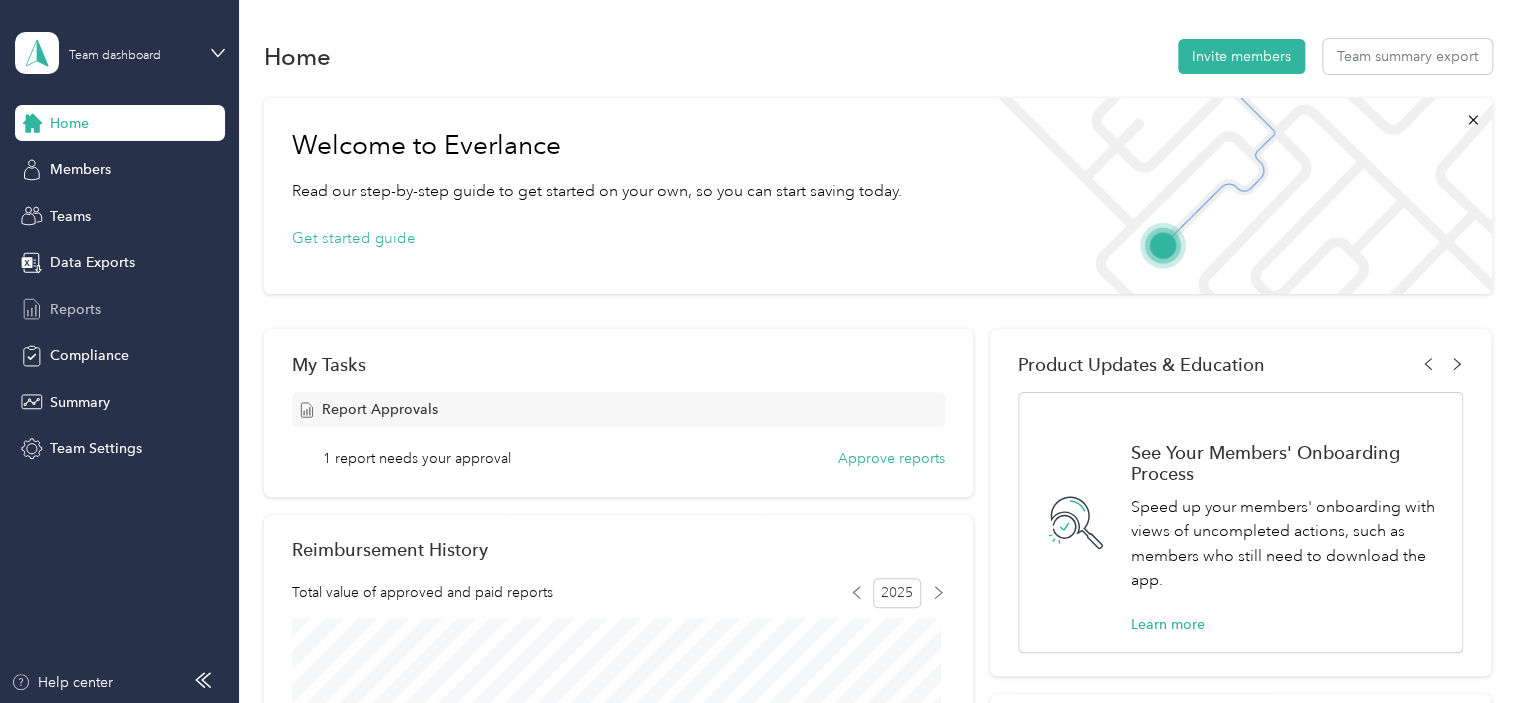 click on "Reports" at bounding box center [75, 309] 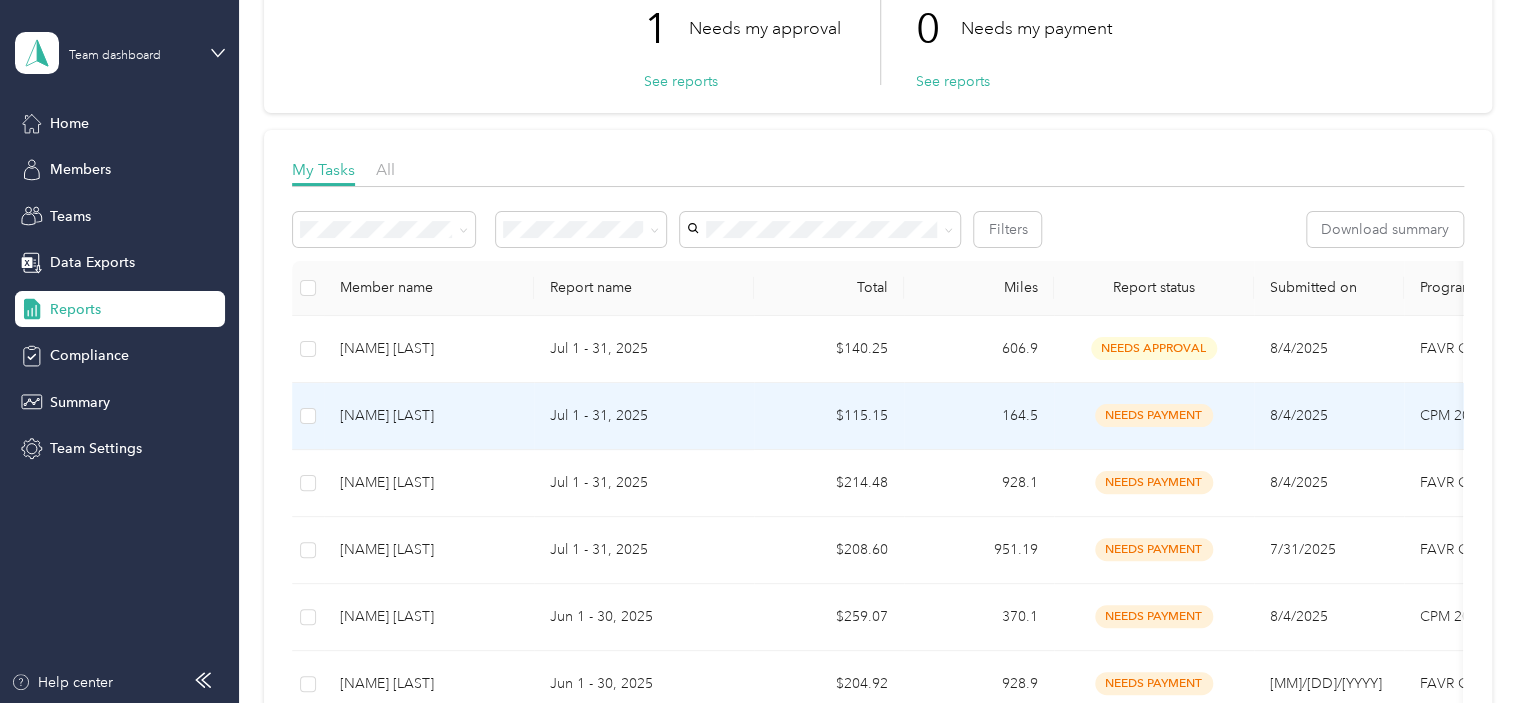 scroll, scrollTop: 159, scrollLeft: 0, axis: vertical 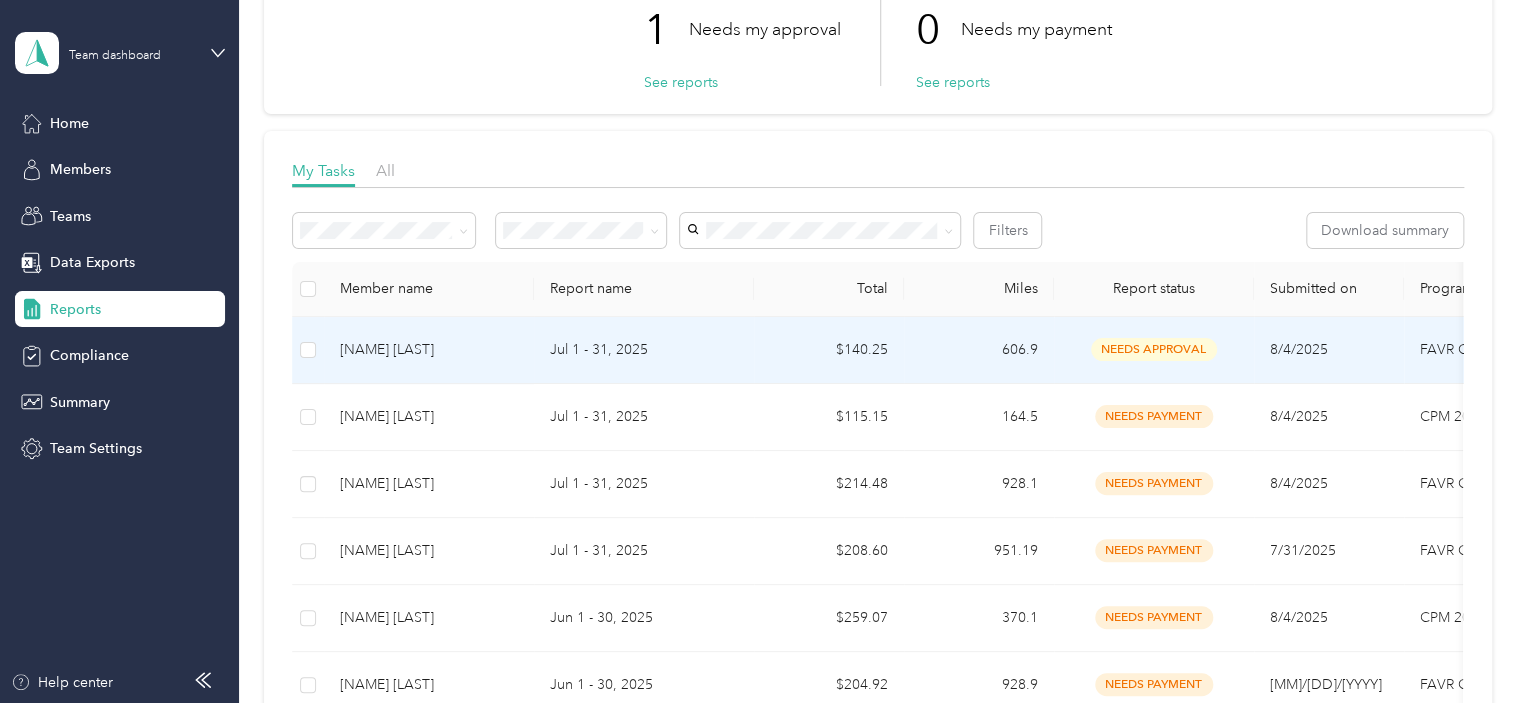 click on "[NAME] [LAST]" at bounding box center [429, 350] 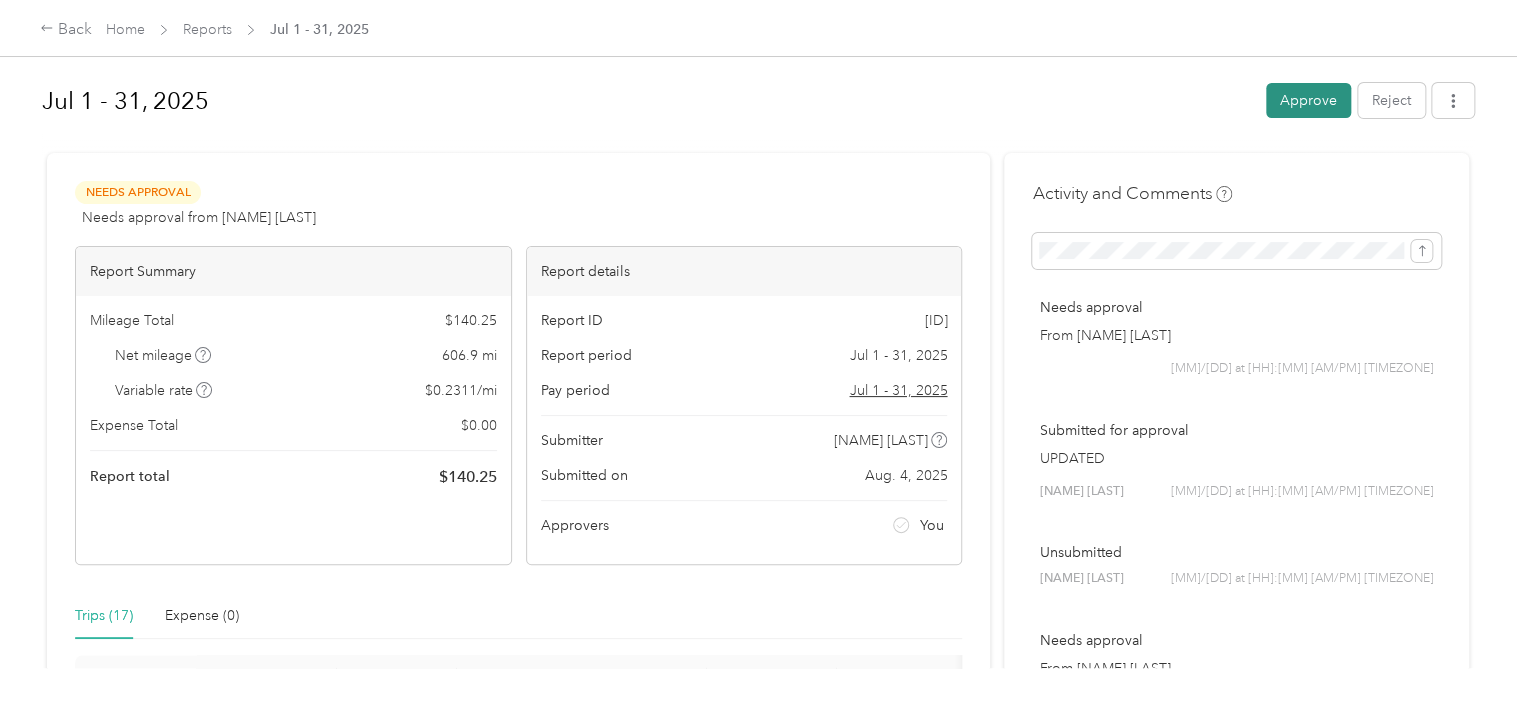 click on "Approve" at bounding box center (1308, 100) 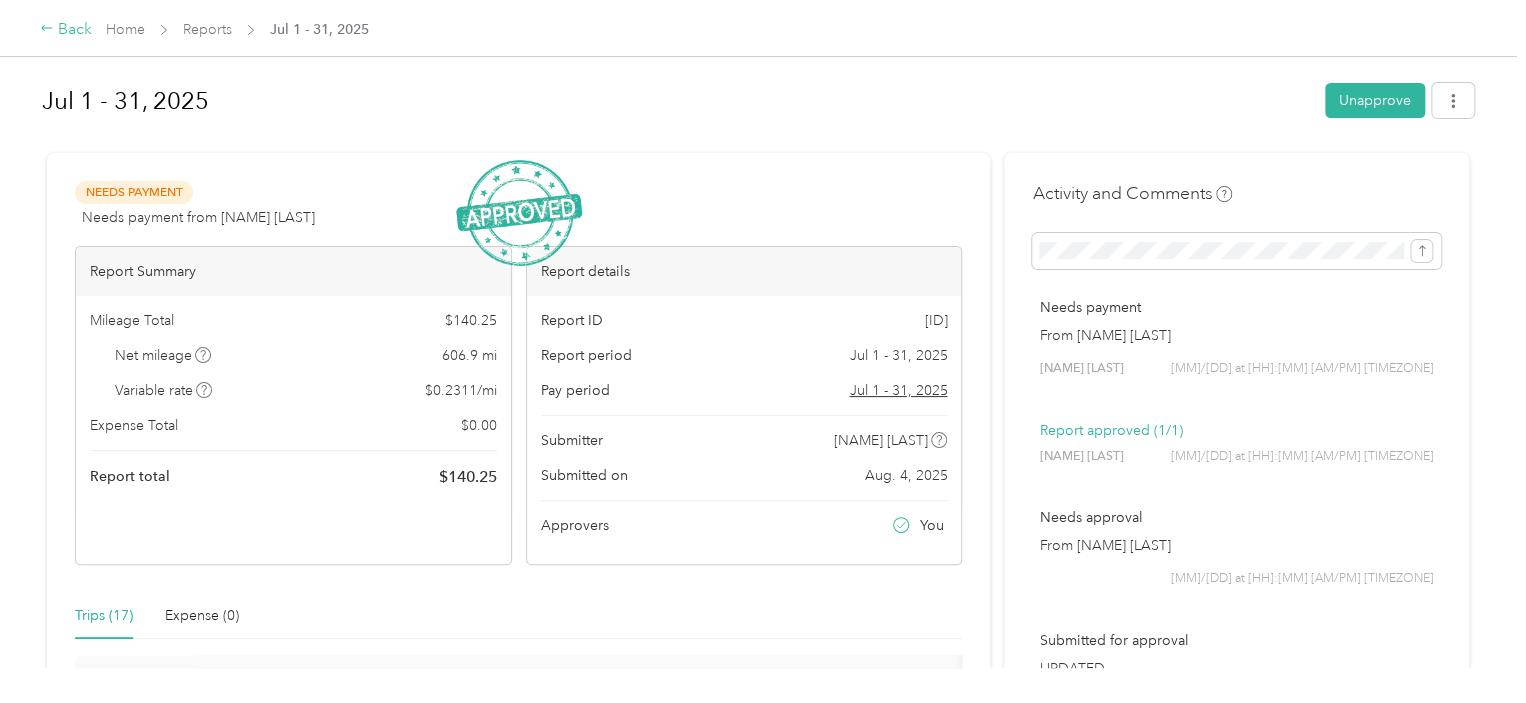 click on "Back" at bounding box center [66, 30] 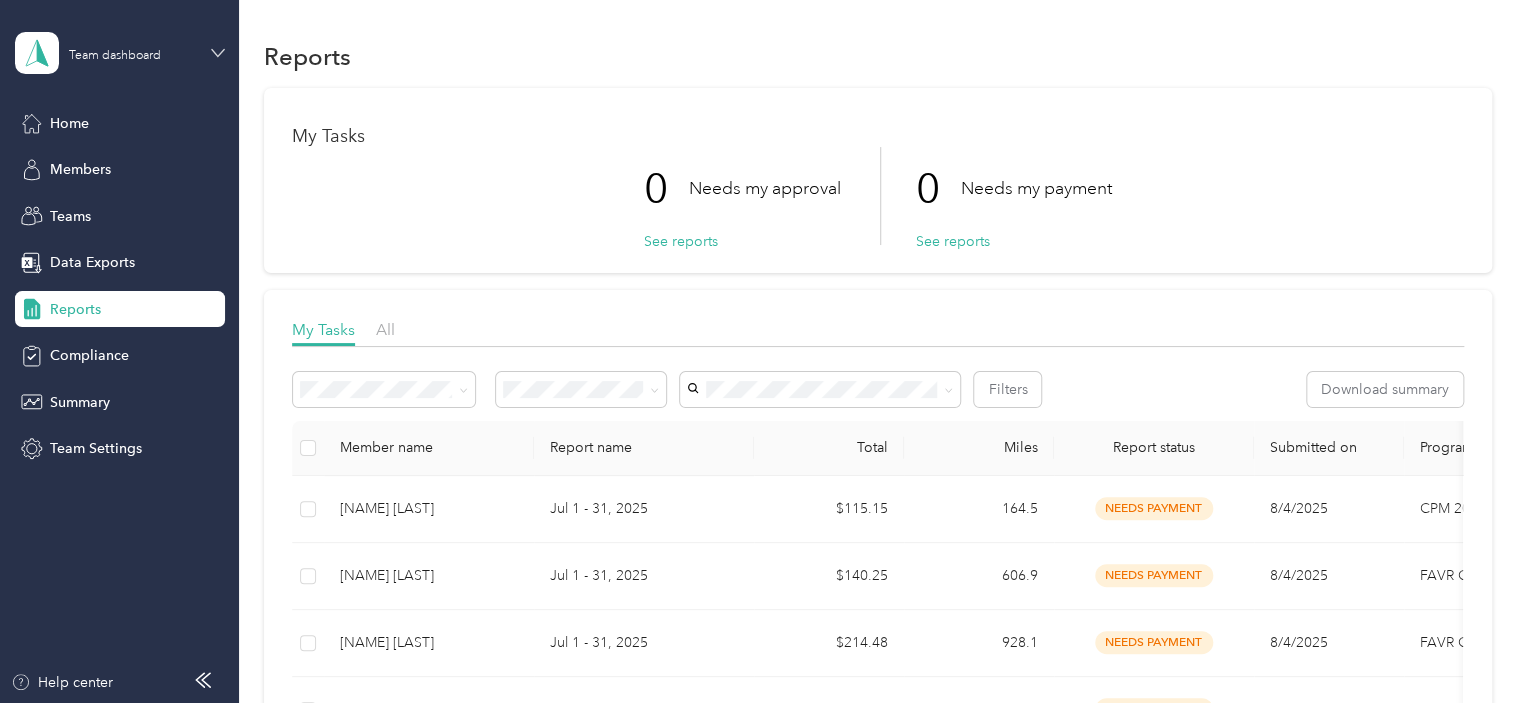 click 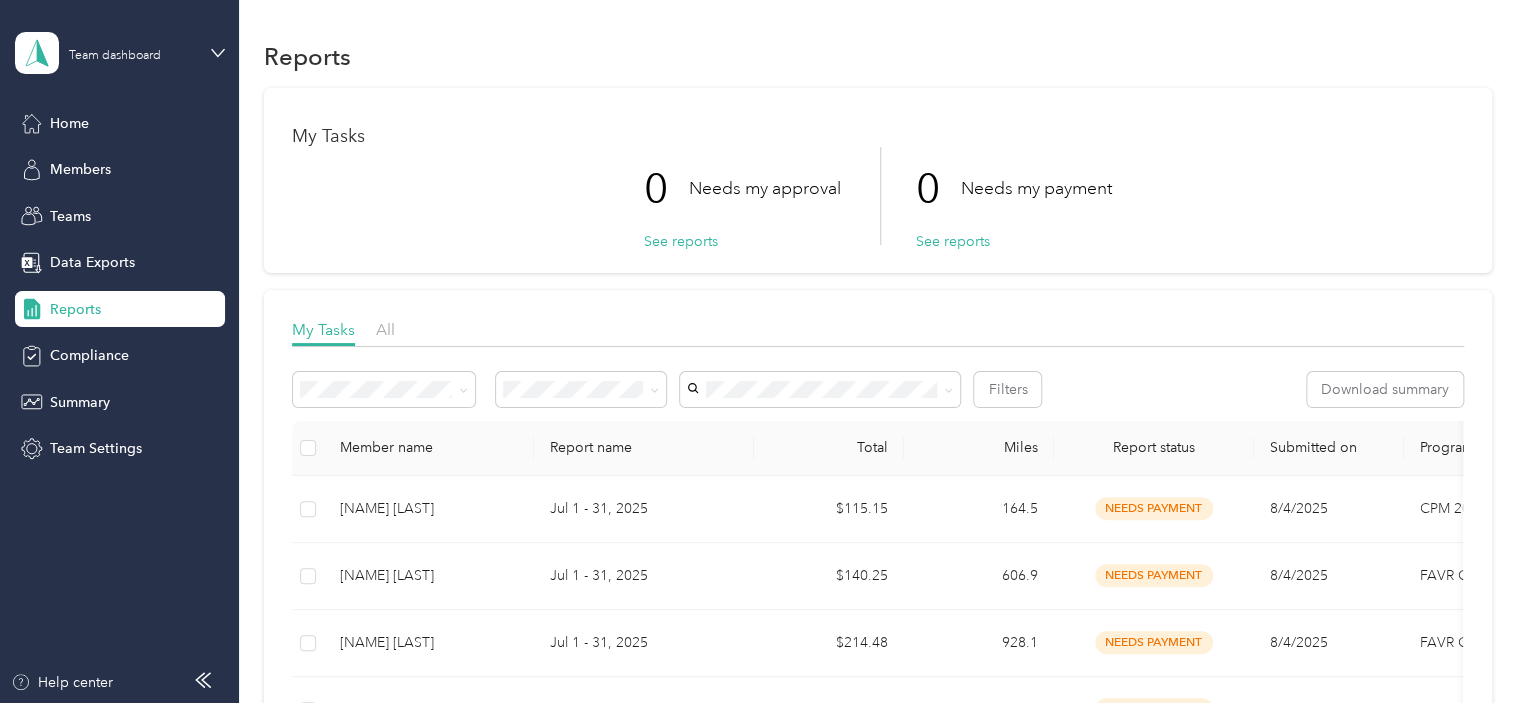 click on "Log out" at bounding box center [70, 246] 